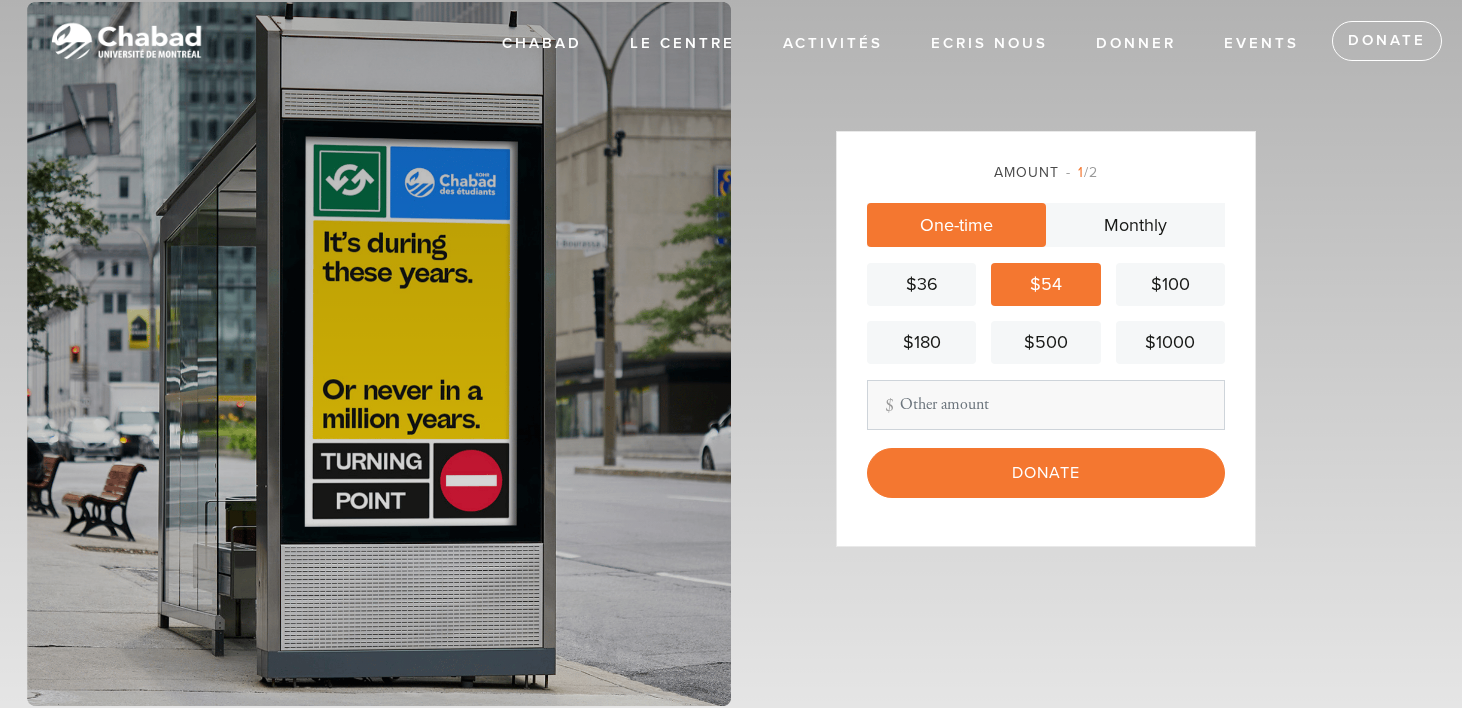 scroll, scrollTop: 0, scrollLeft: 0, axis: both 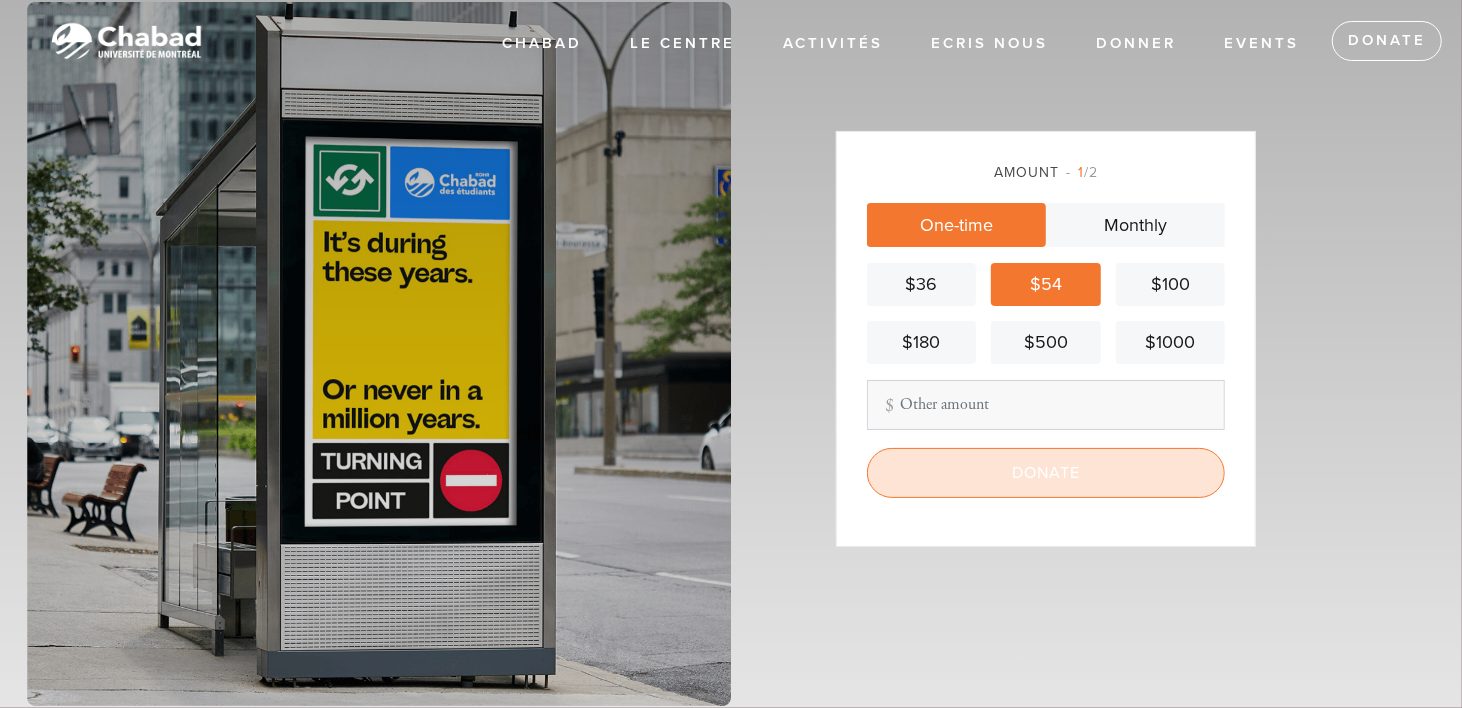 click on "Donate" at bounding box center [1046, 473] 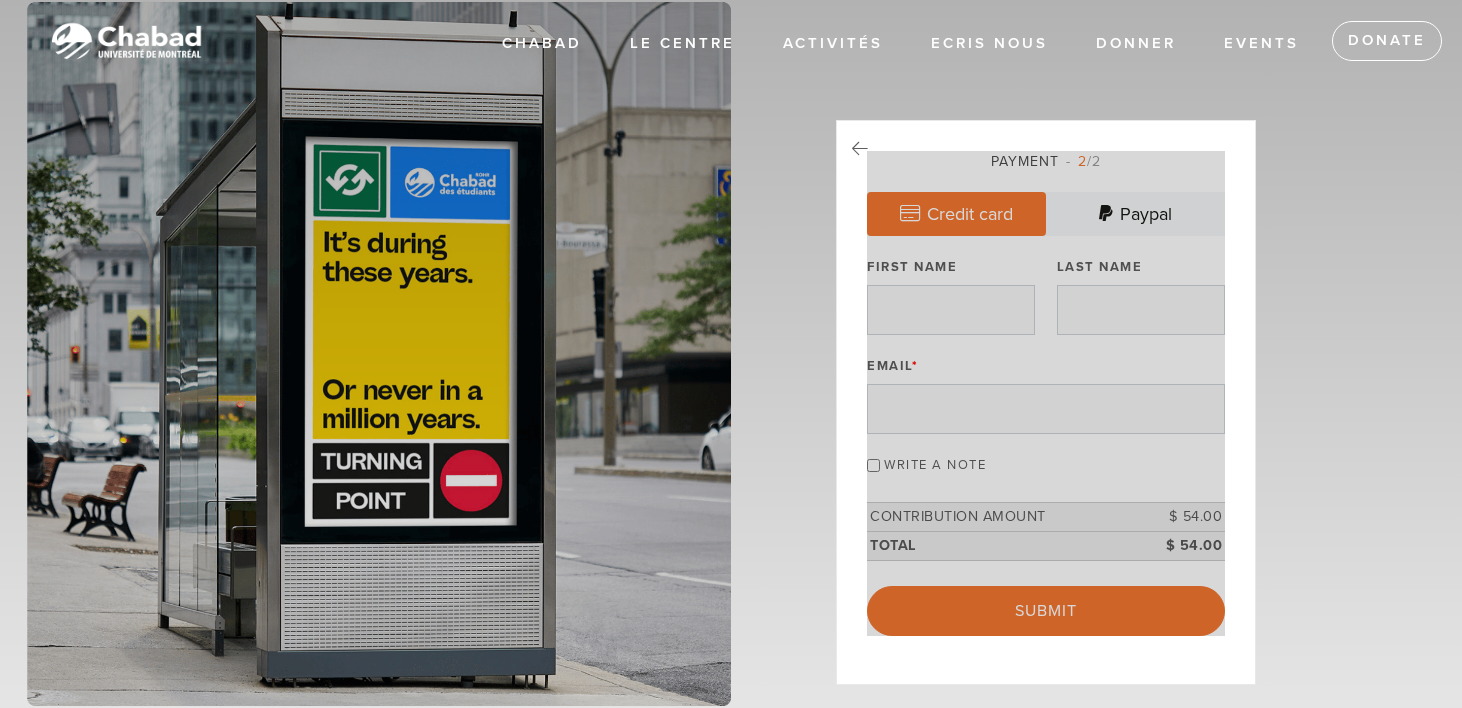 scroll, scrollTop: 0, scrollLeft: 0, axis: both 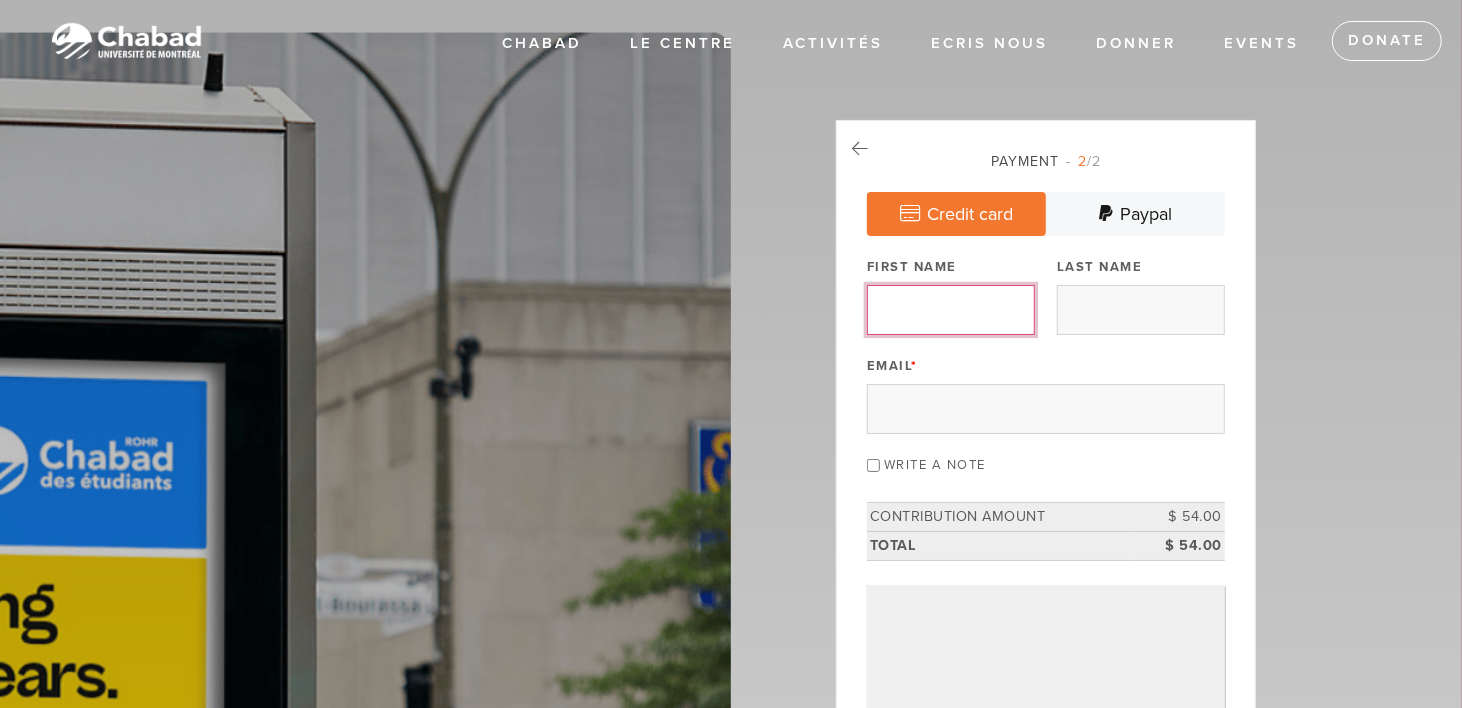 click on "First Name" at bounding box center (951, 310) 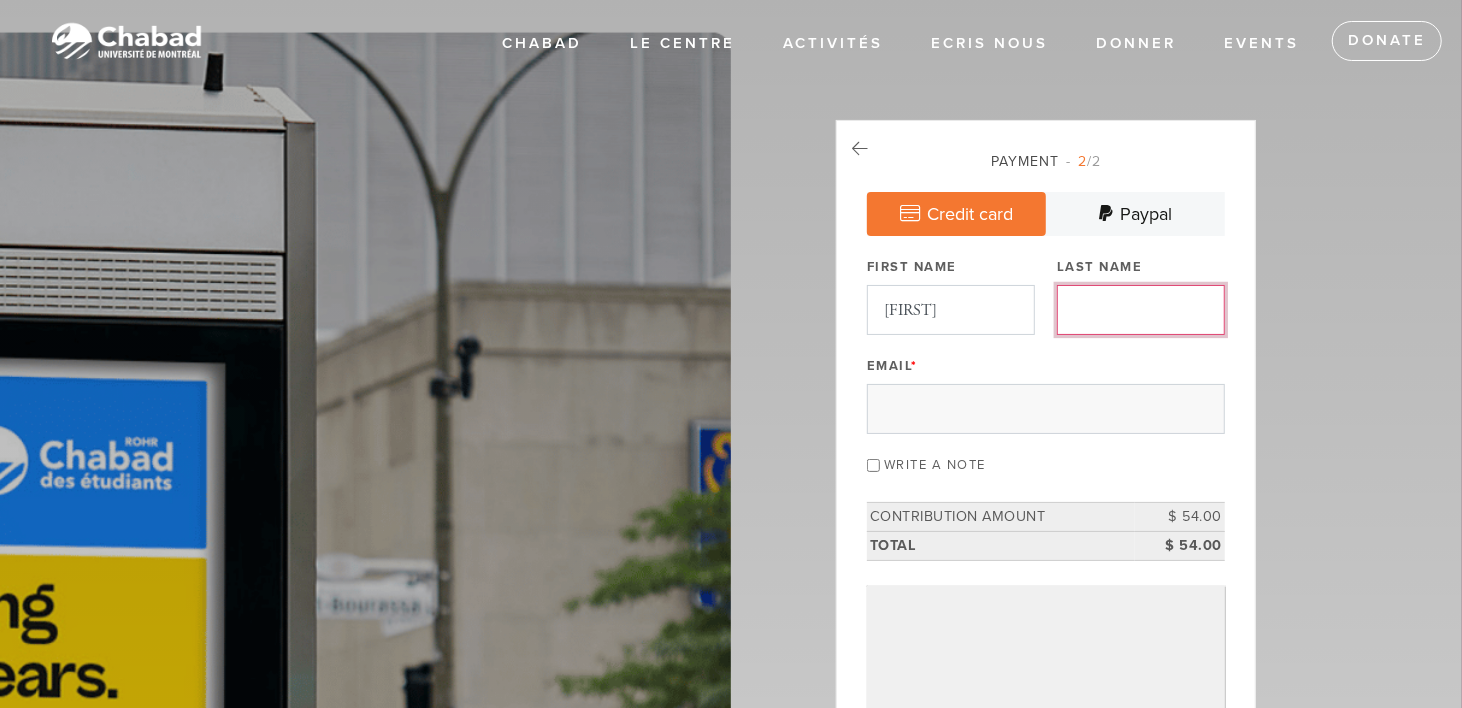 type on "[LAST]" 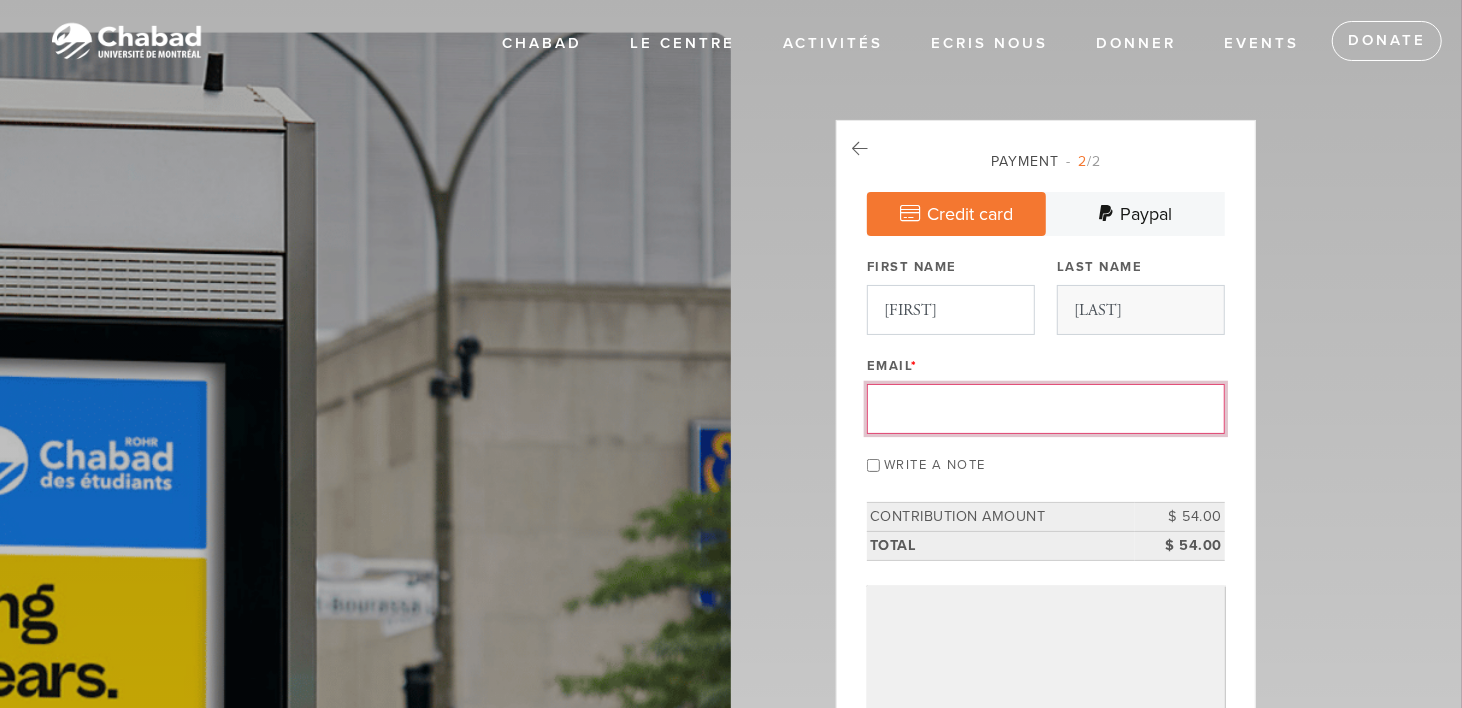 type on "[FIRST].[LAST]@[DOMAIN]" 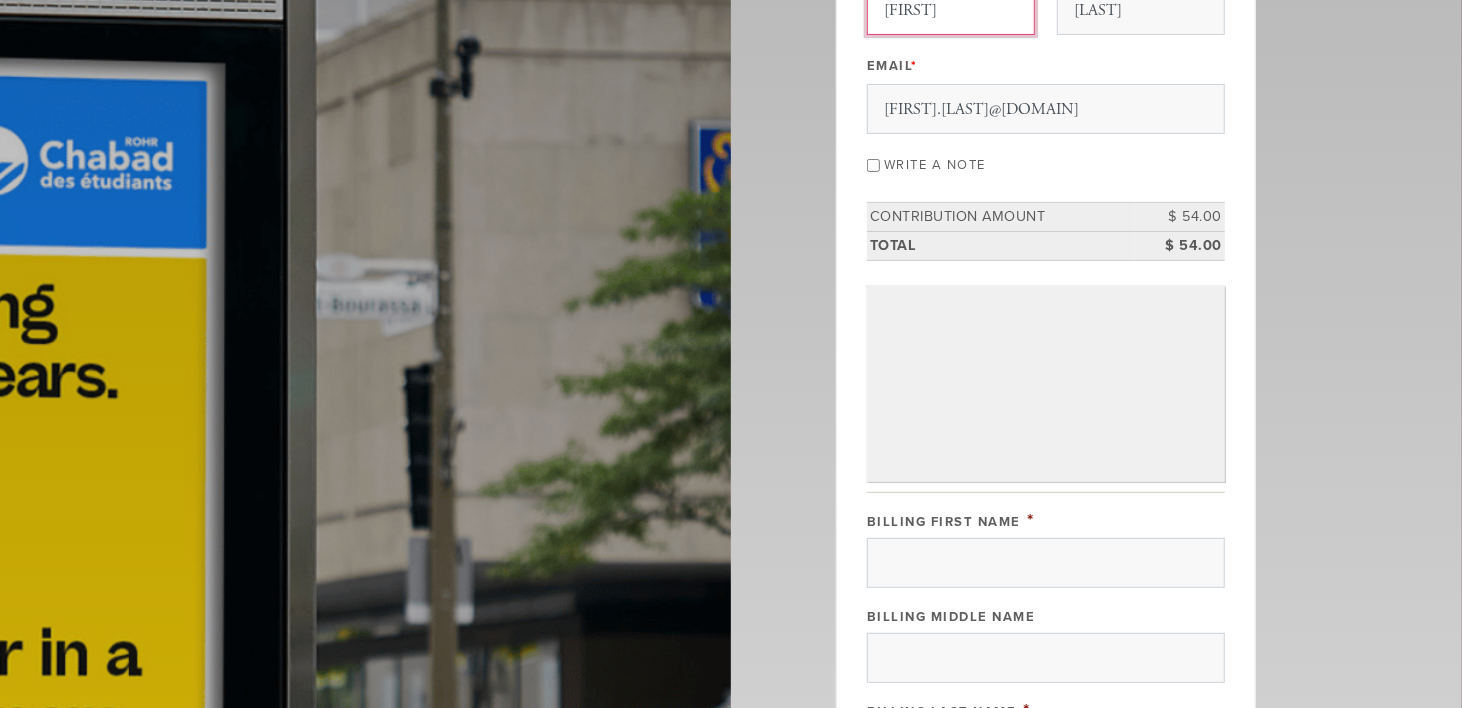 scroll, scrollTop: 500, scrollLeft: 0, axis: vertical 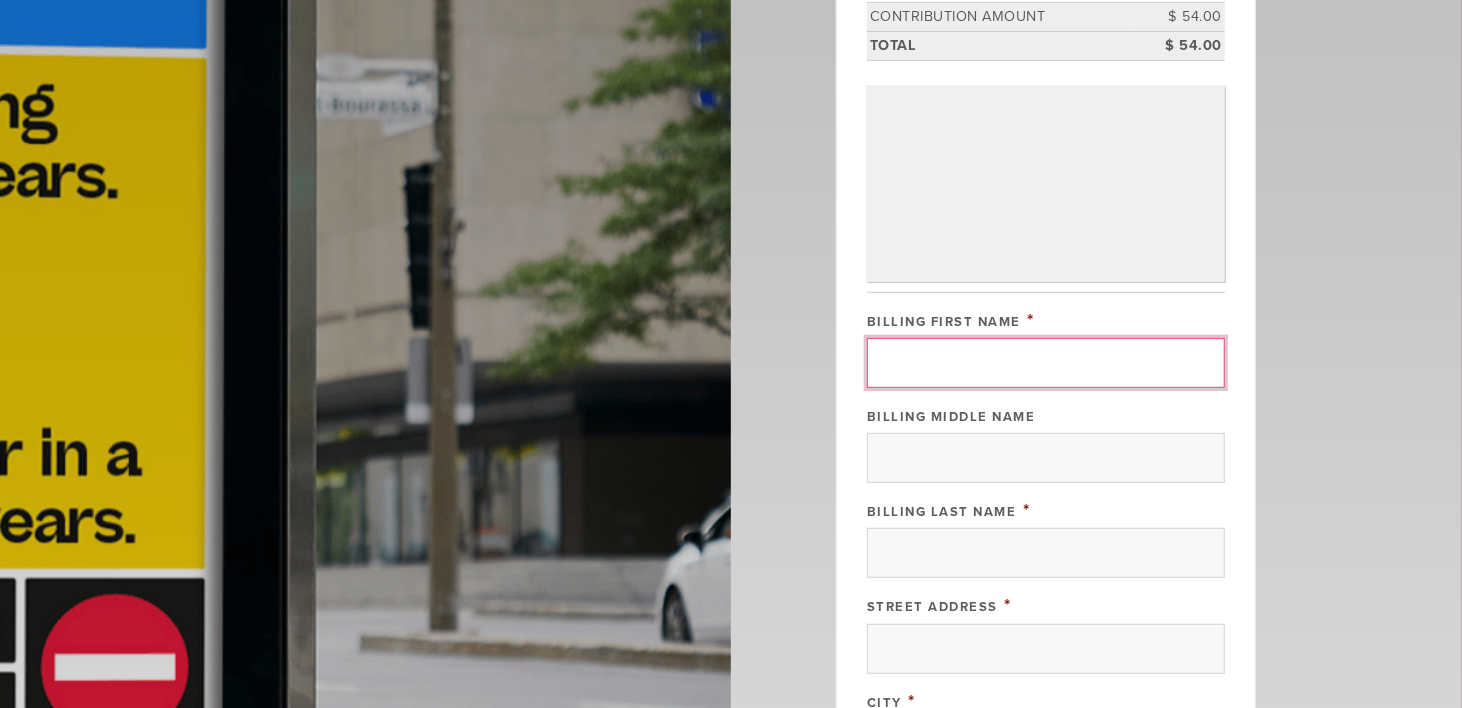 click on "Billing First Name" at bounding box center (1046, 363) 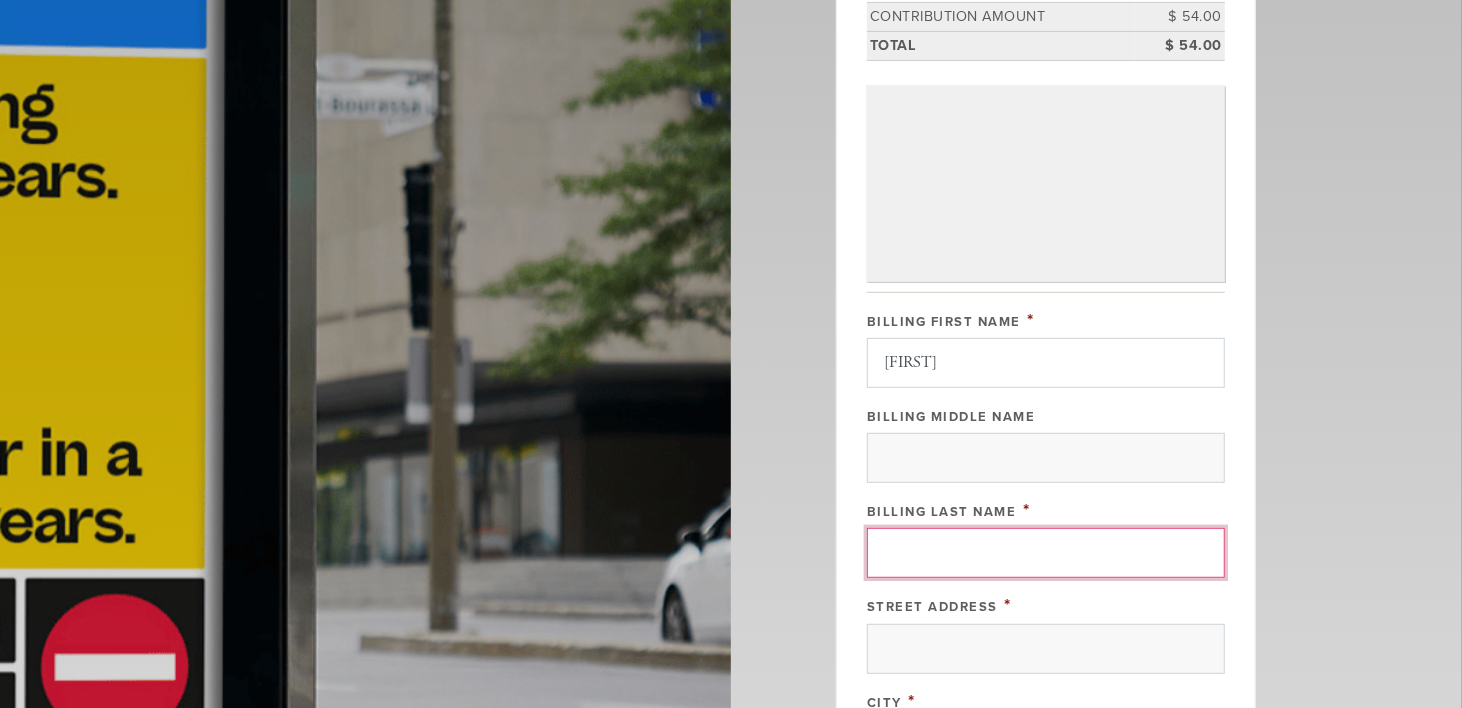 type on "Spodek" 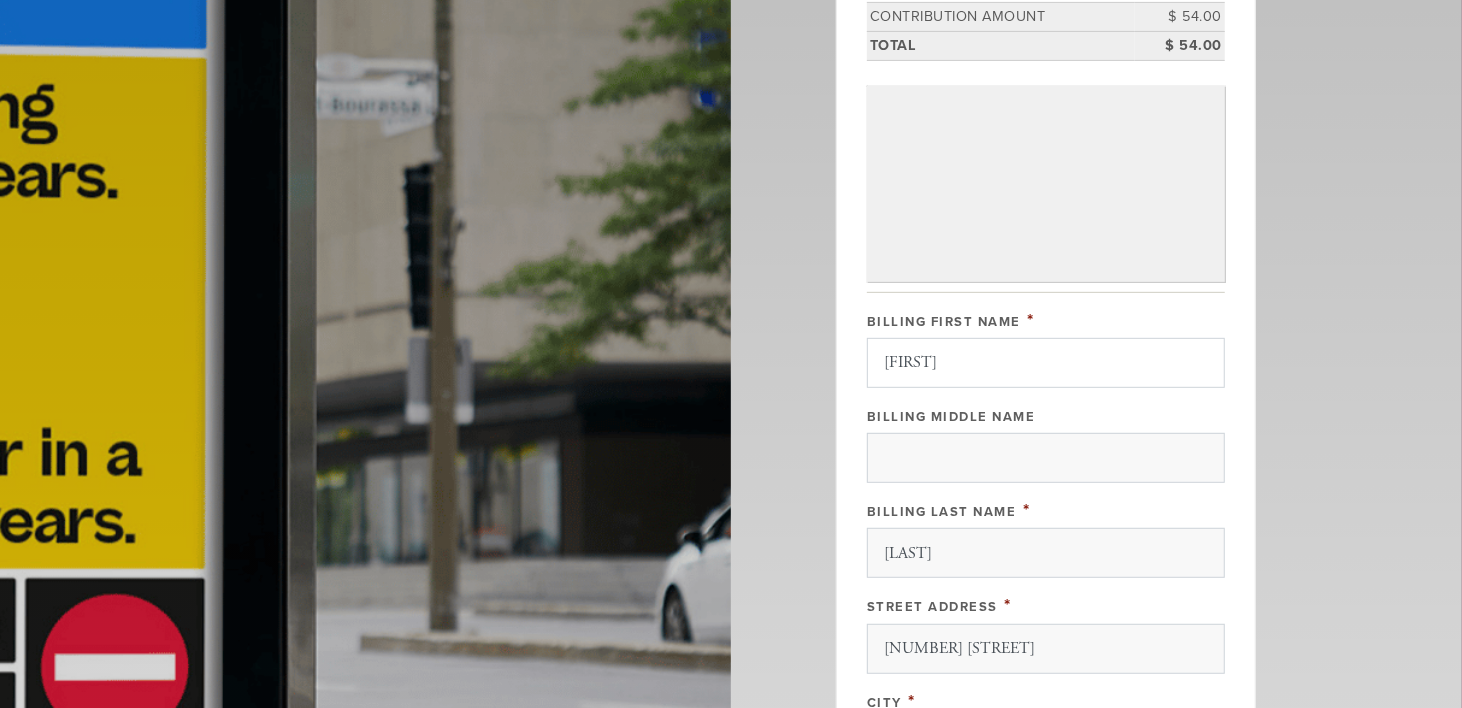 type on "Cote St.Luc" 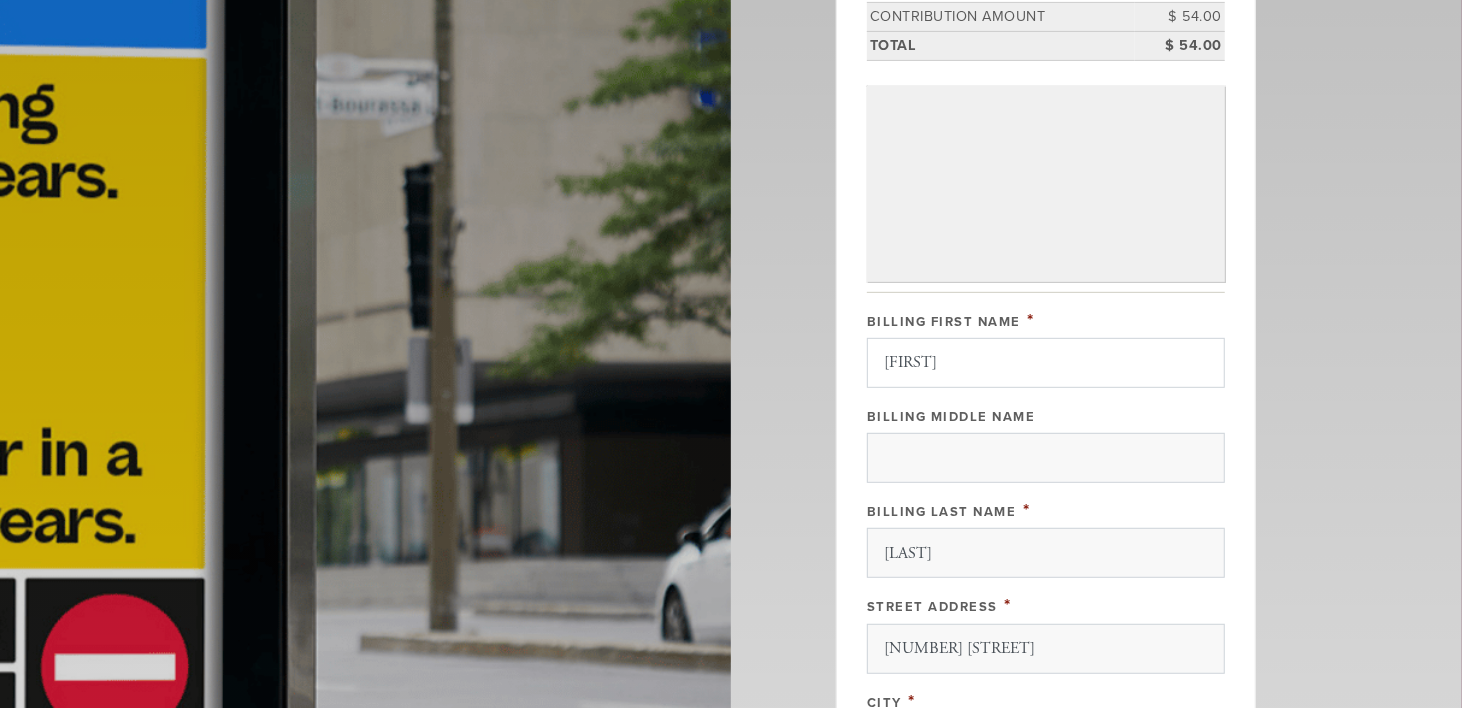 type on "H4W1S5" 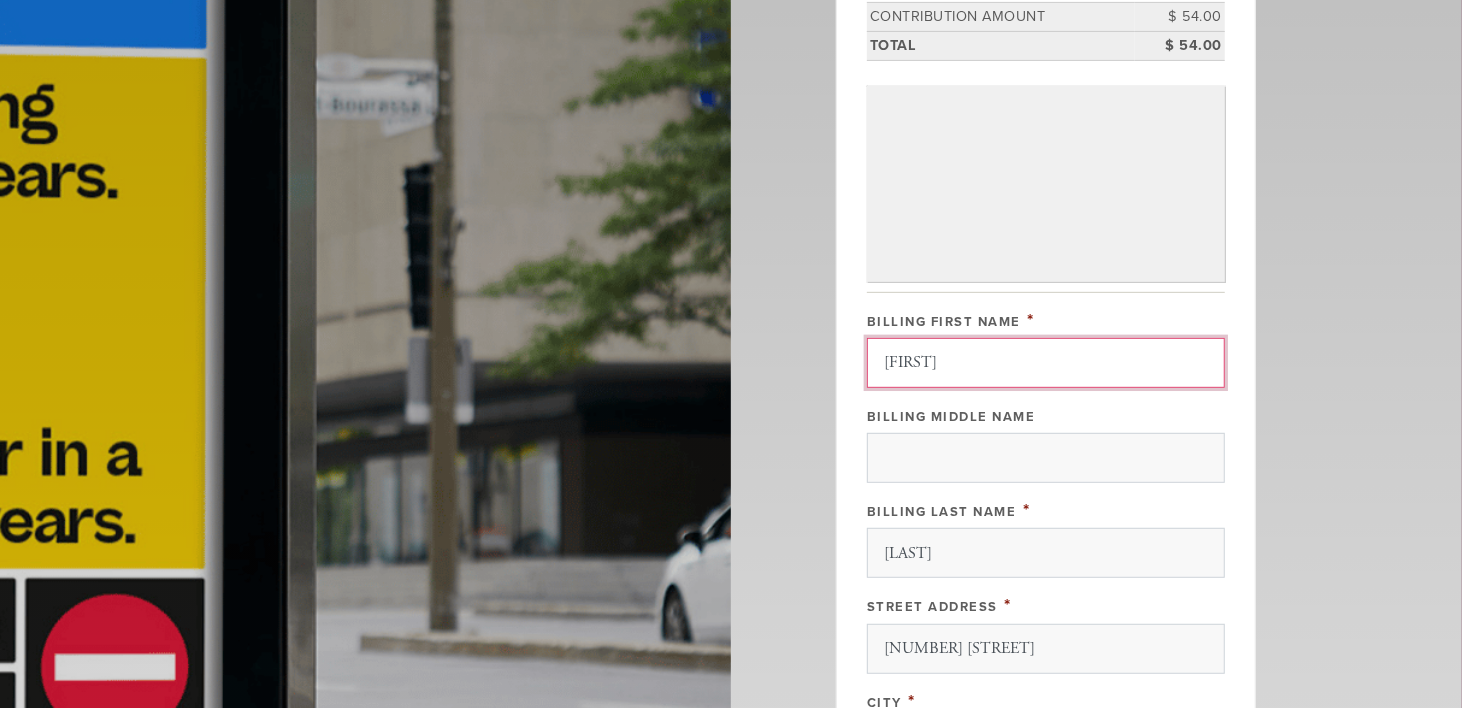type 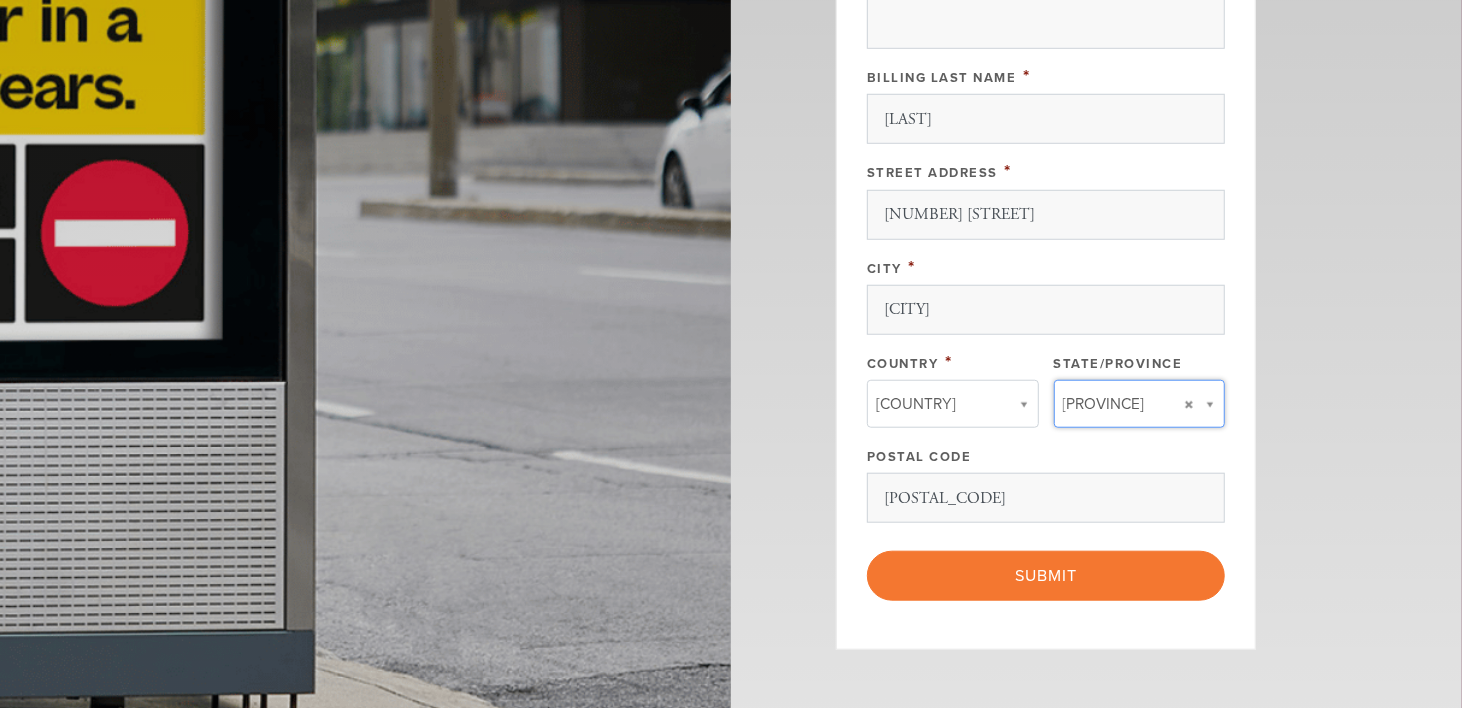 type 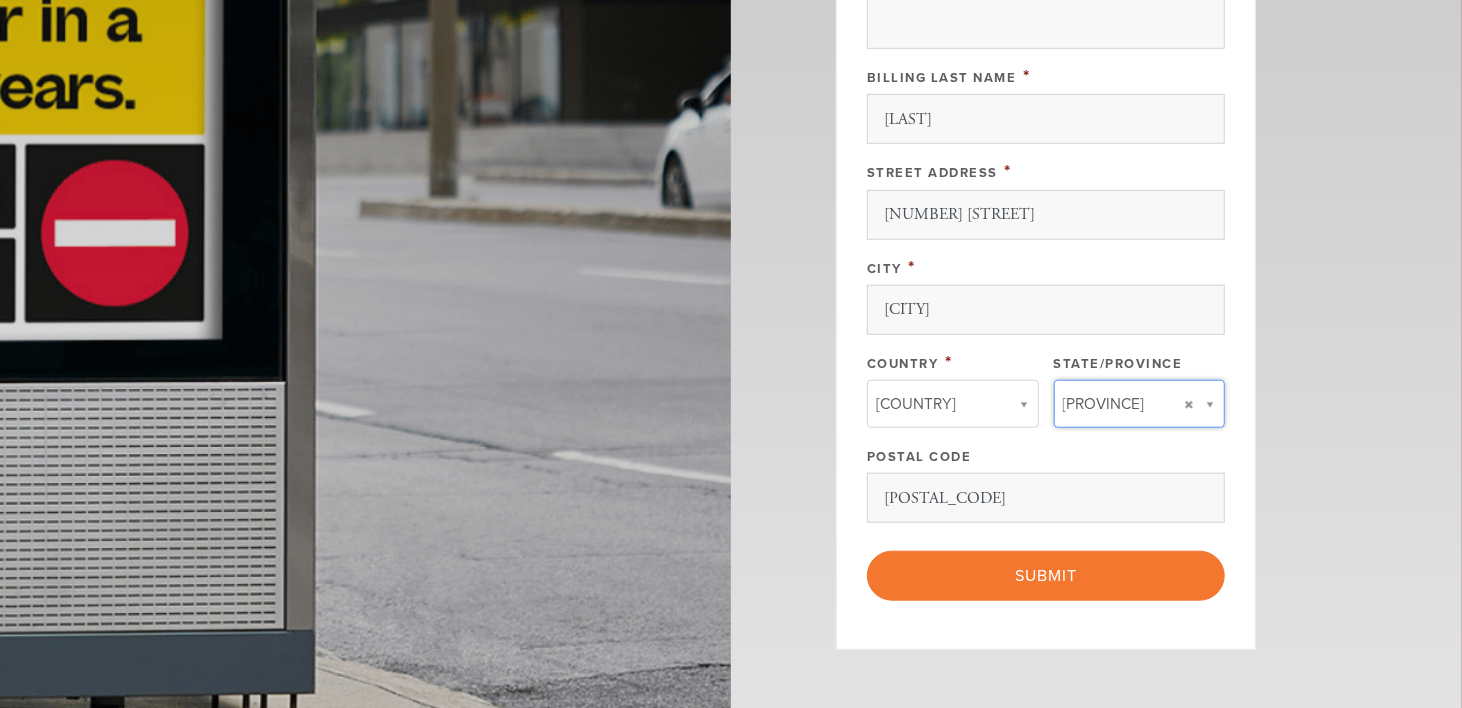 type on "QC" 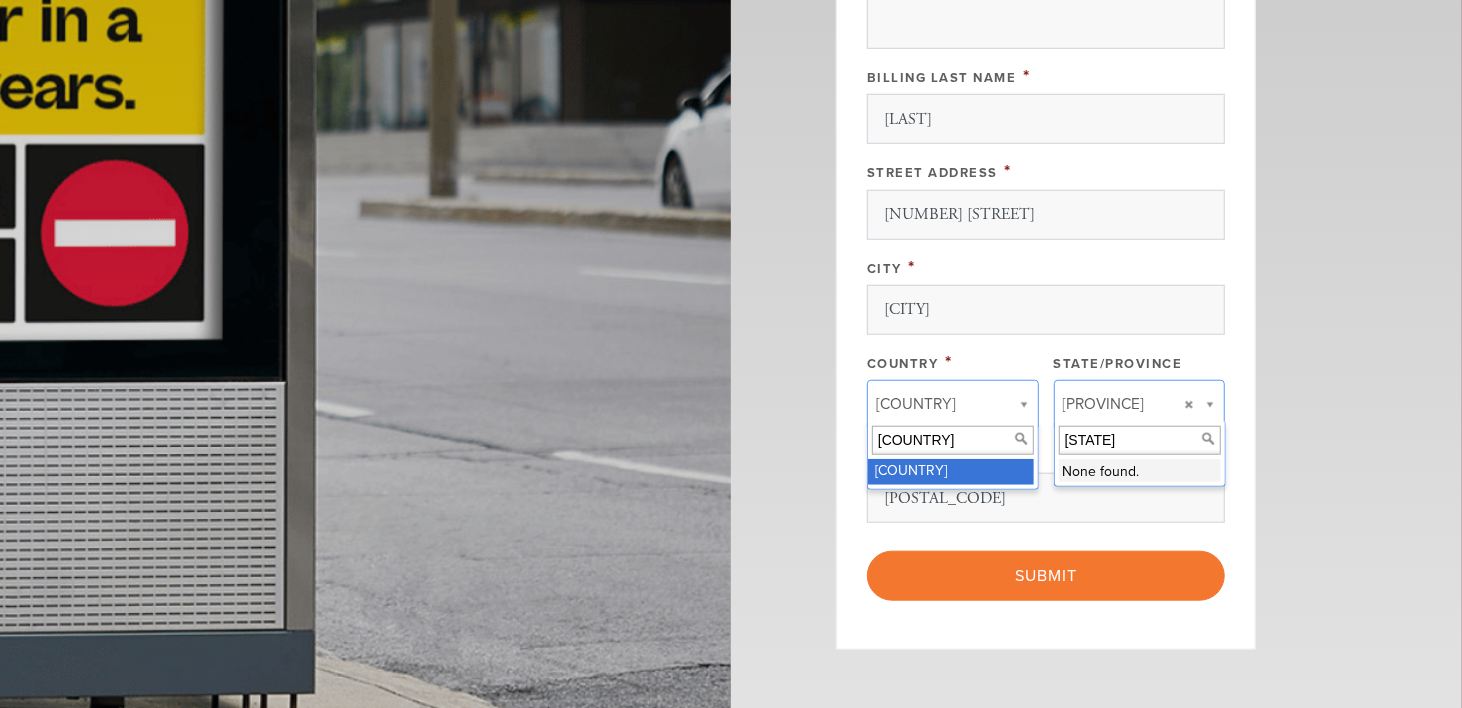 click on "Canada" at bounding box center (953, 440) 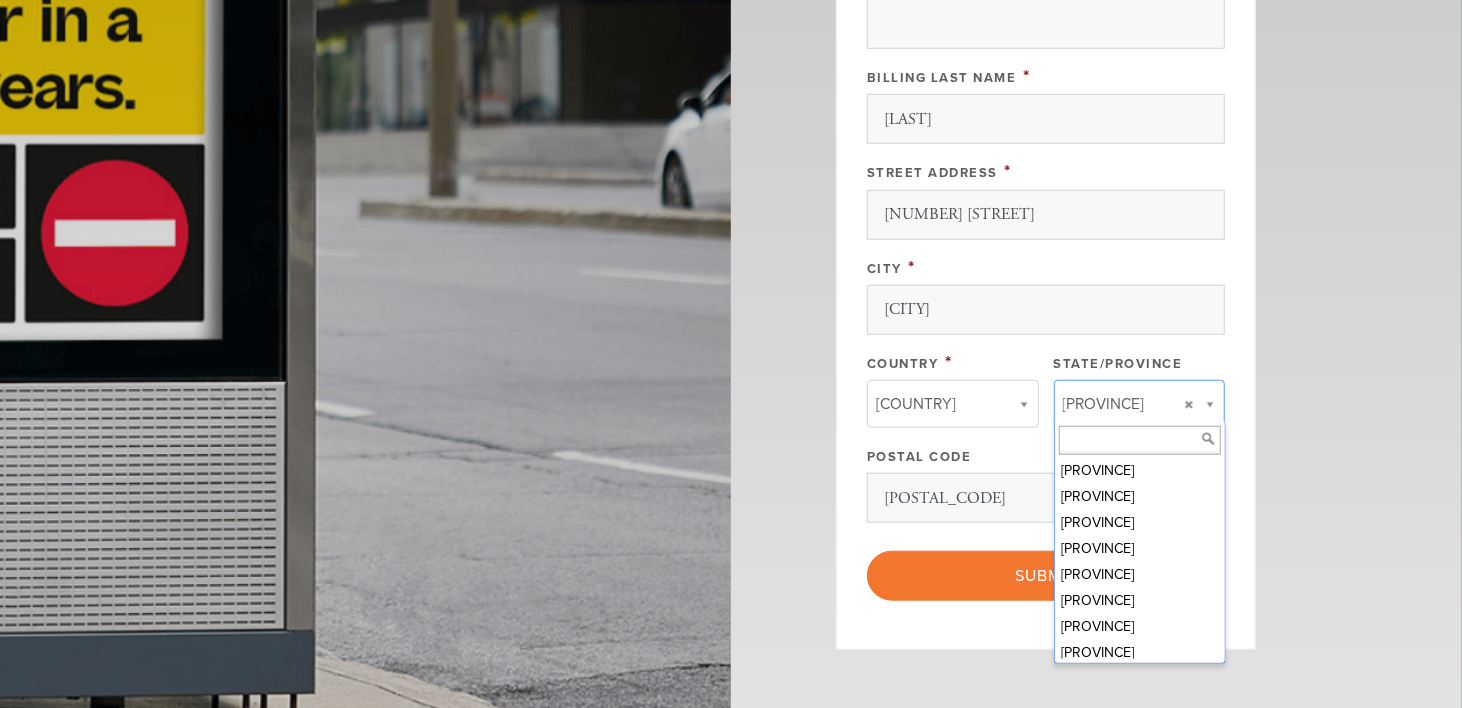 scroll, scrollTop: 103, scrollLeft: 0, axis: vertical 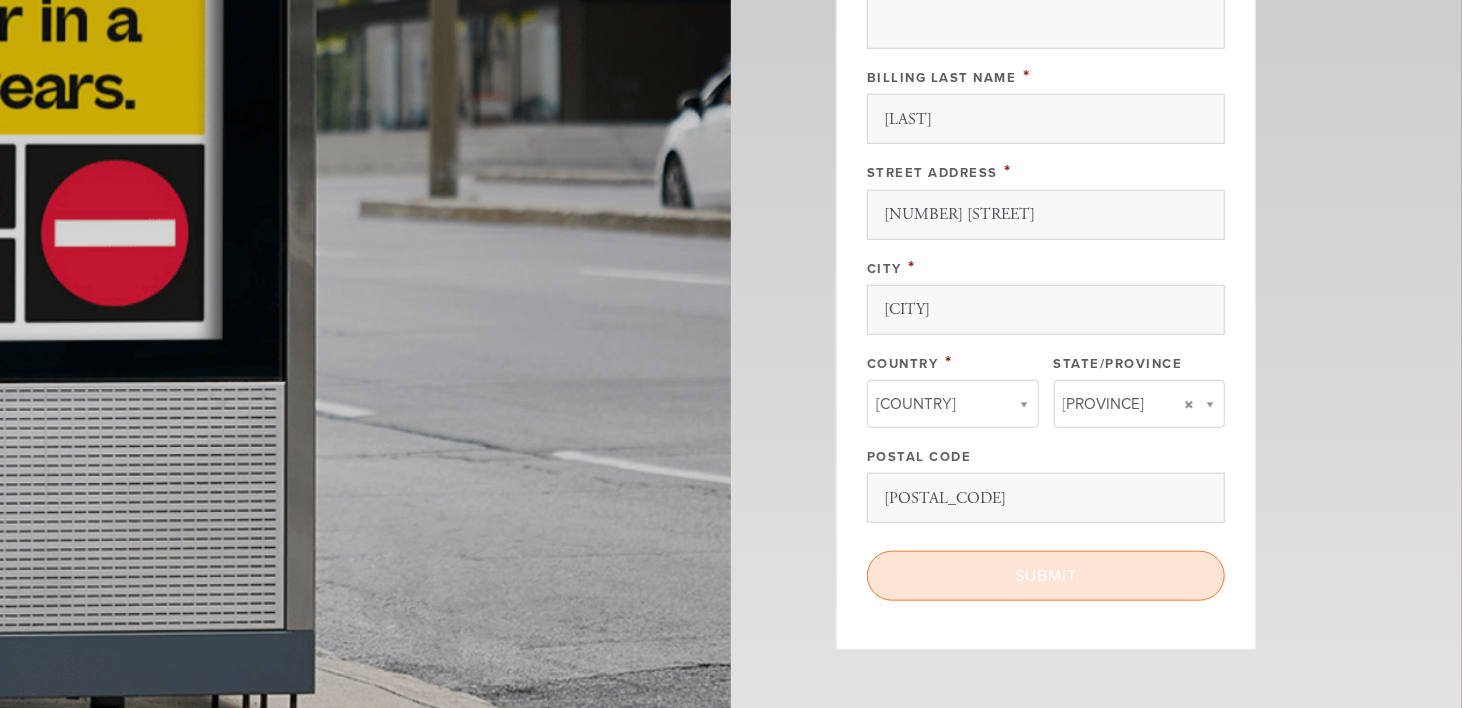 click on "Submit" at bounding box center (1046, 576) 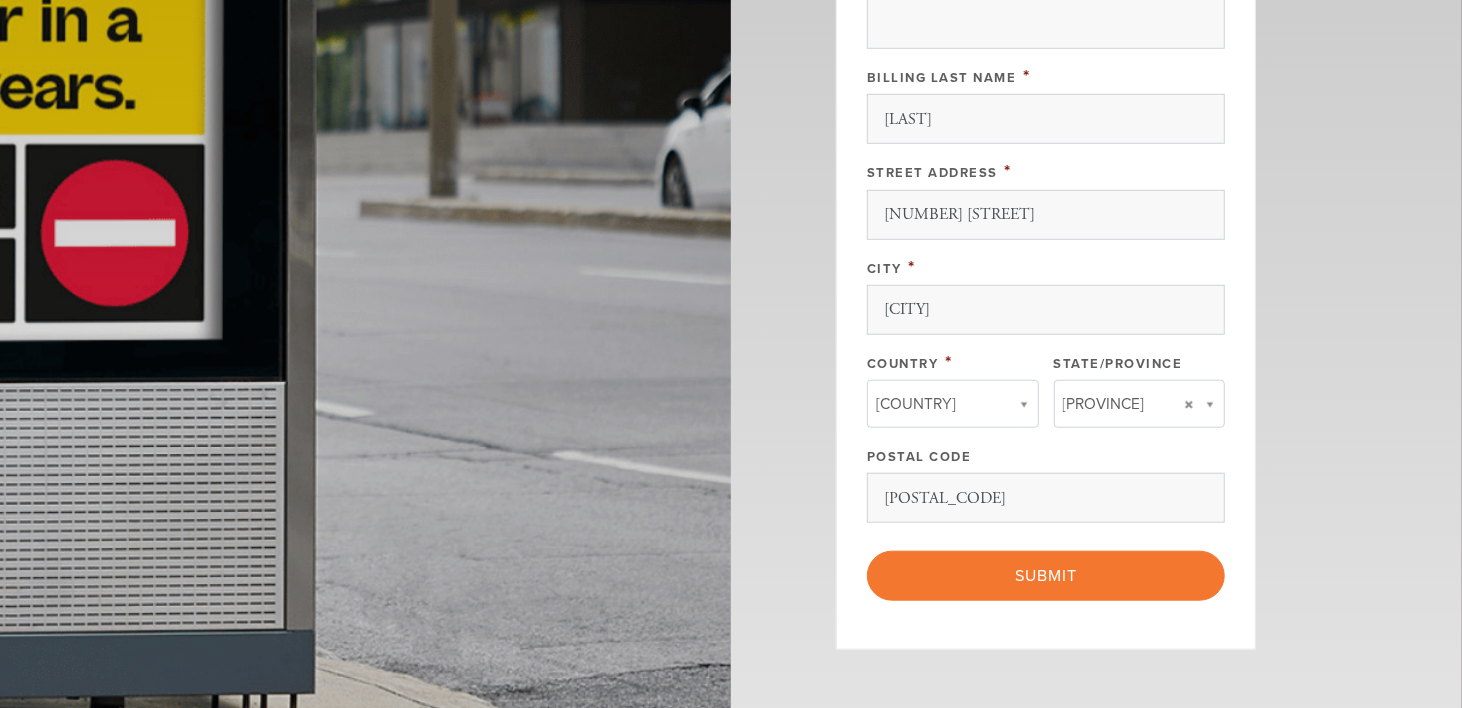 scroll, scrollTop: 998, scrollLeft: 0, axis: vertical 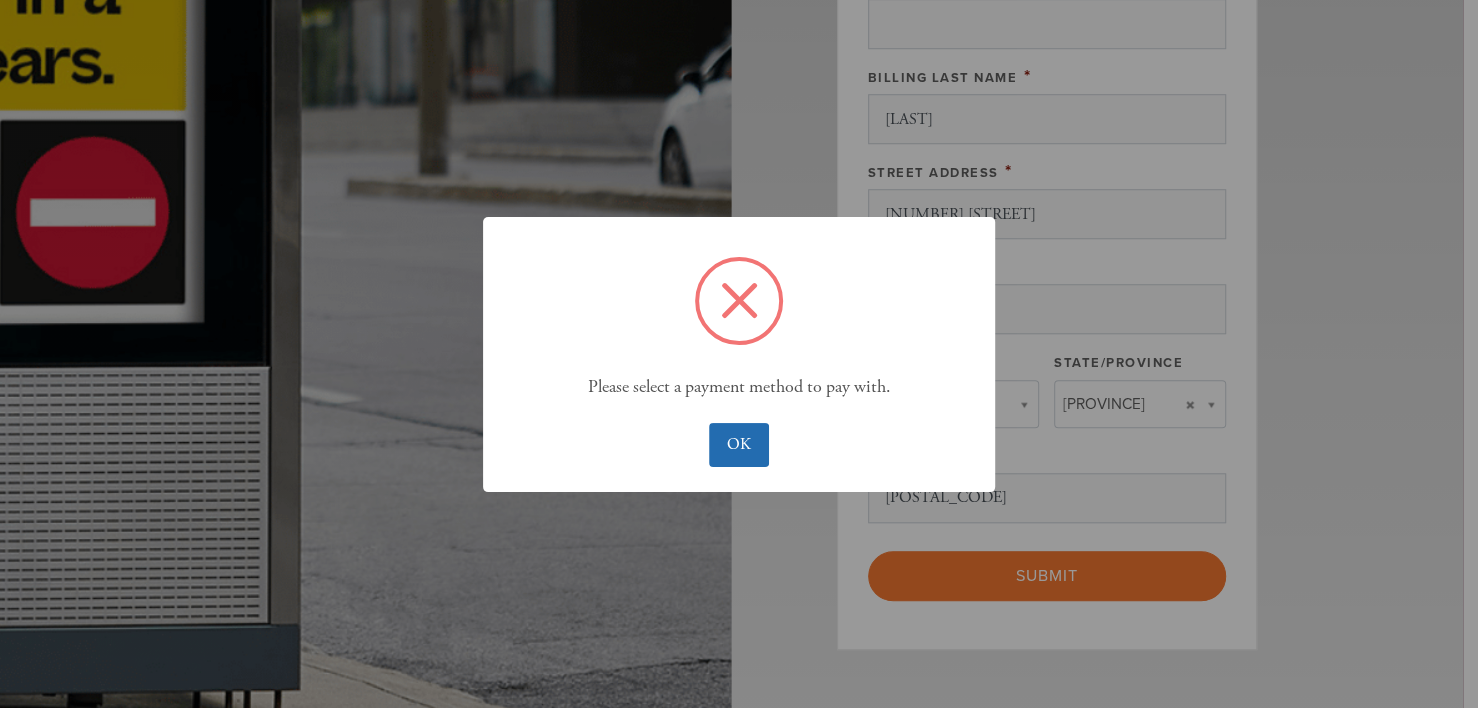 click on "OK" at bounding box center [738, 445] 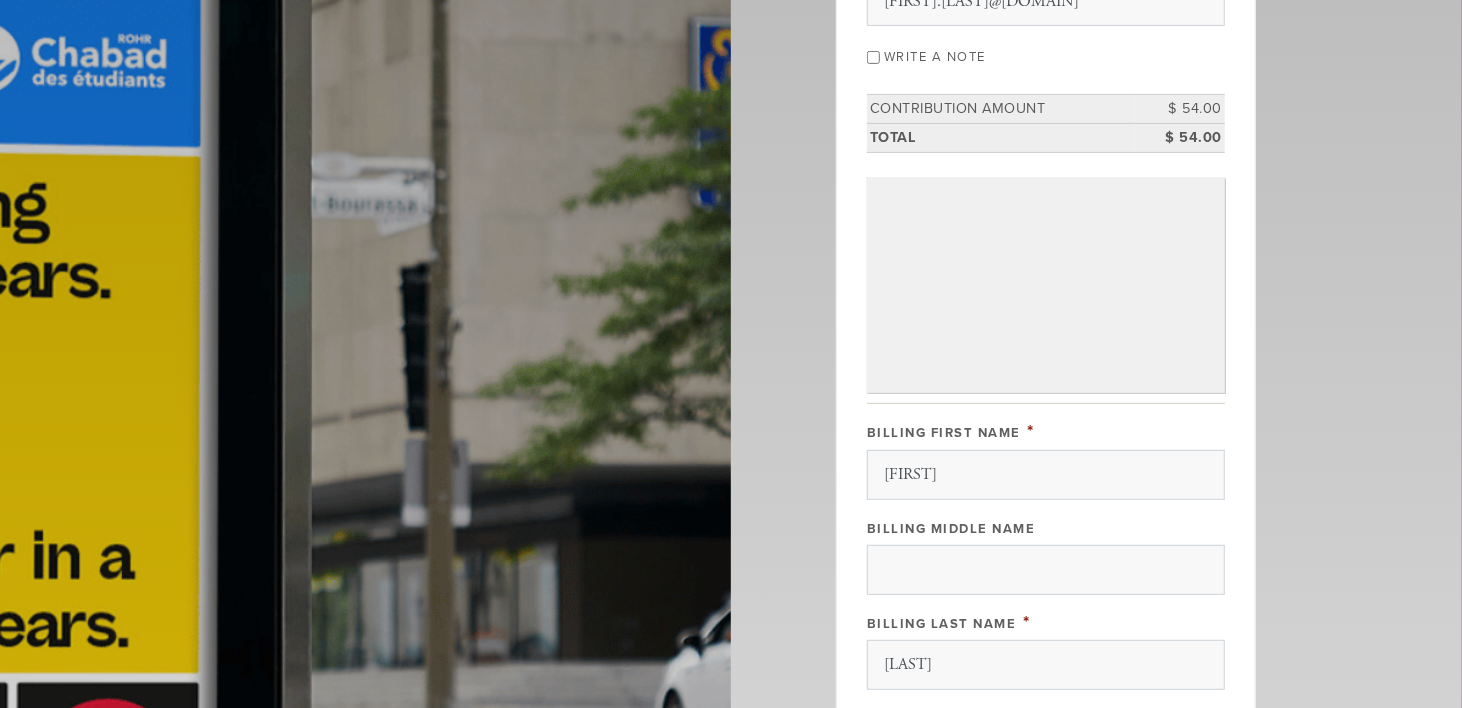 scroll, scrollTop: 1008, scrollLeft: 0, axis: vertical 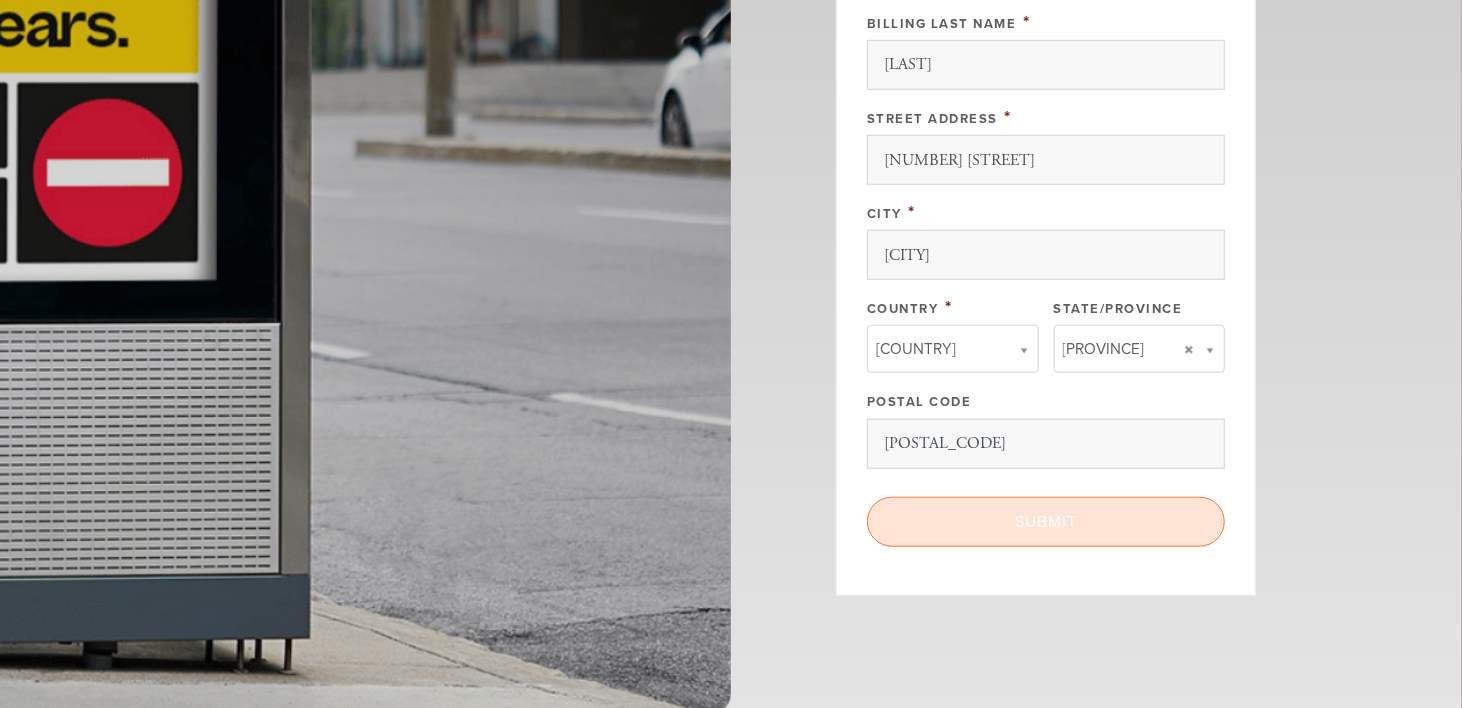 click on "Submit" at bounding box center [1046, 522] 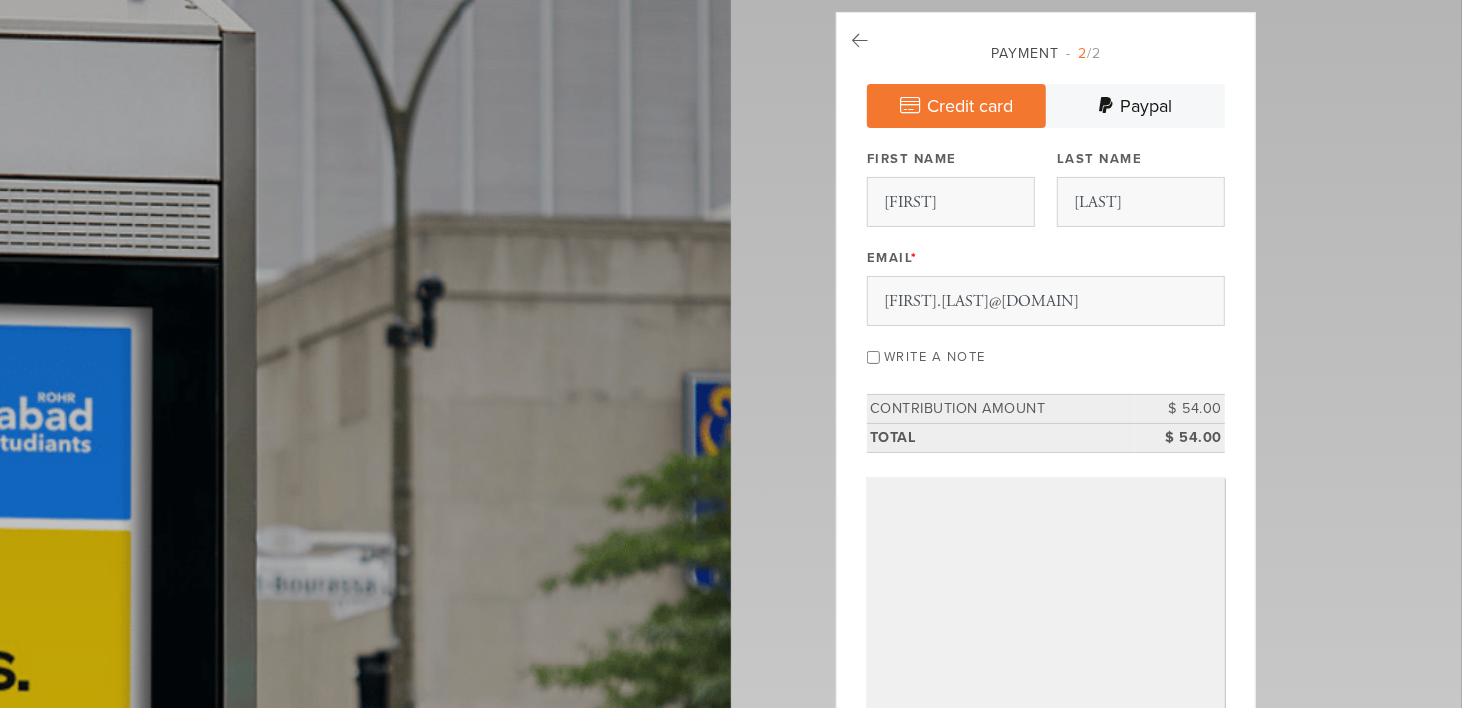 scroll, scrollTop: 508, scrollLeft: 0, axis: vertical 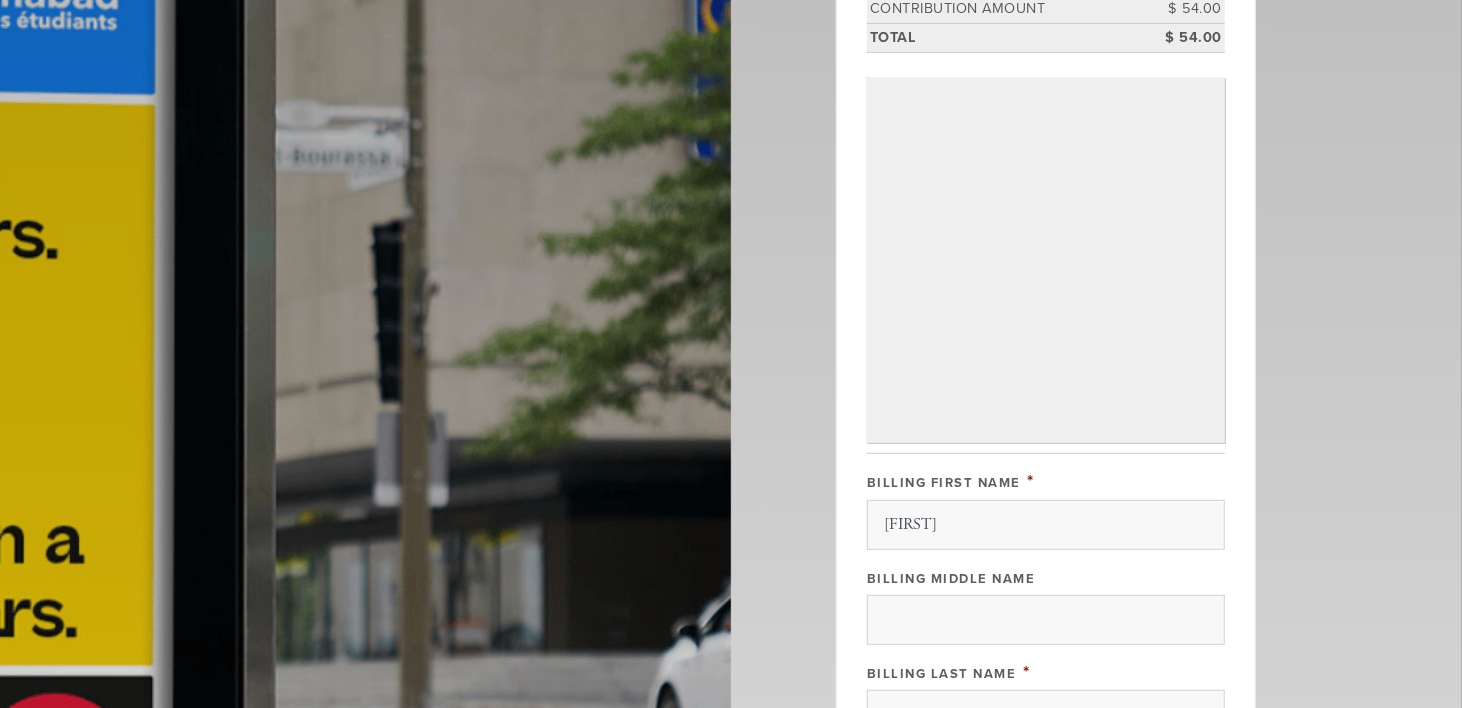 drag, startPoint x: 956, startPoint y: 571, endPoint x: 946, endPoint y: 612, distance: 42.201897 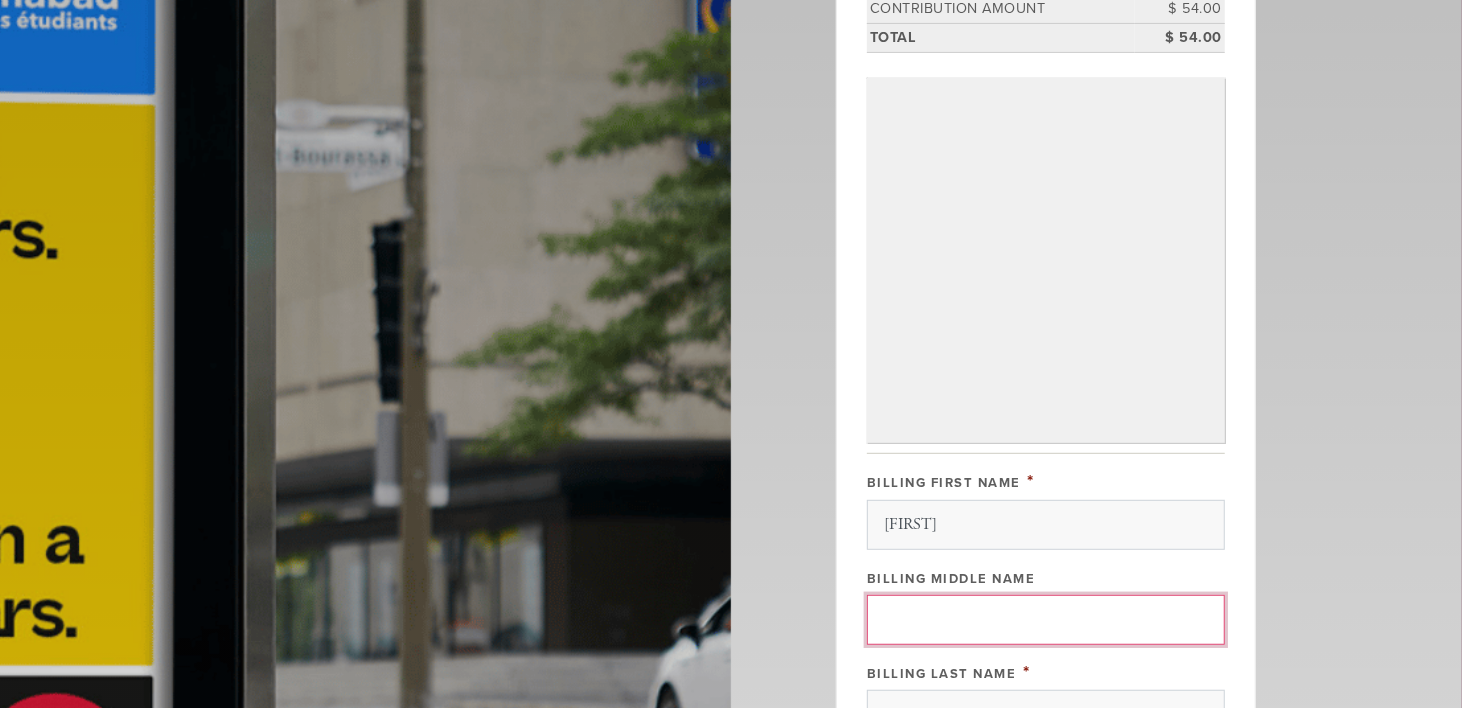 click on "Billing Middle Name" at bounding box center [1046, 620] 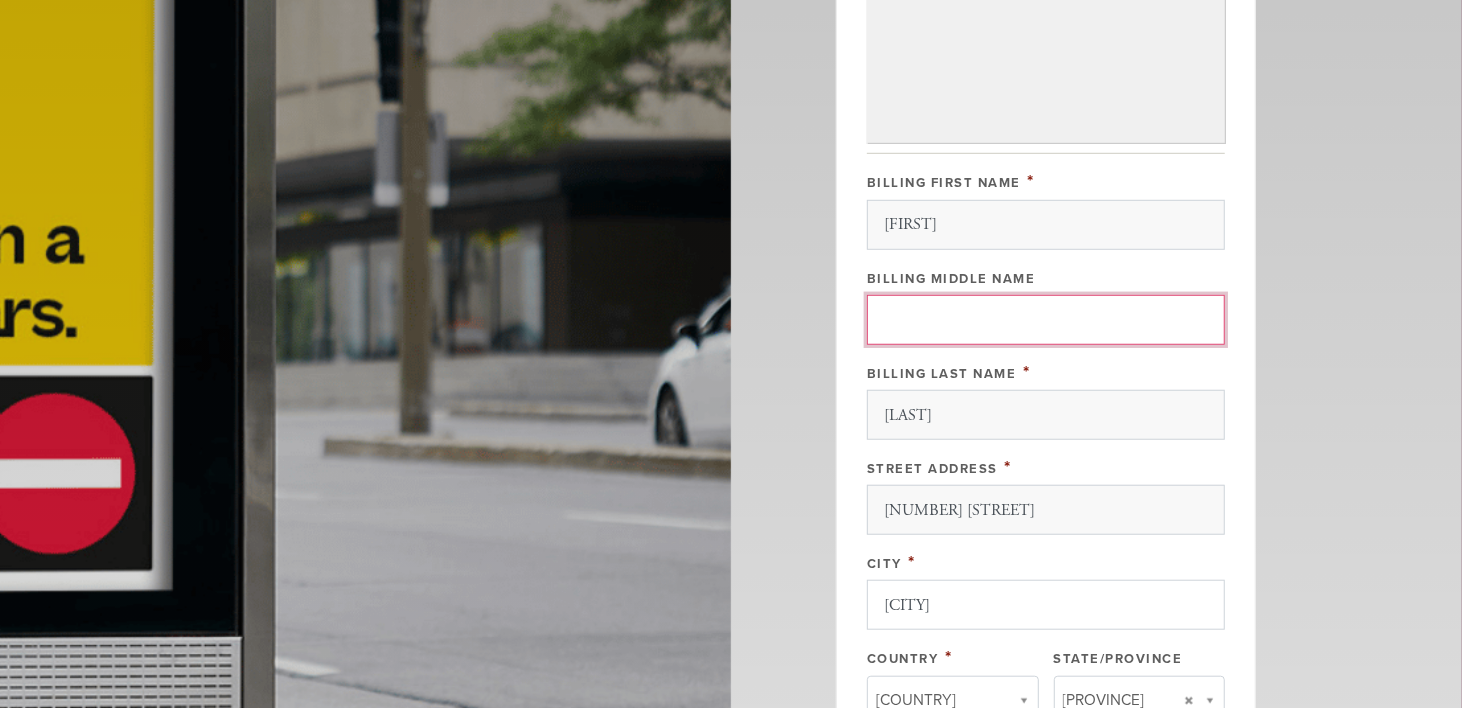 scroll, scrollTop: 1008, scrollLeft: 0, axis: vertical 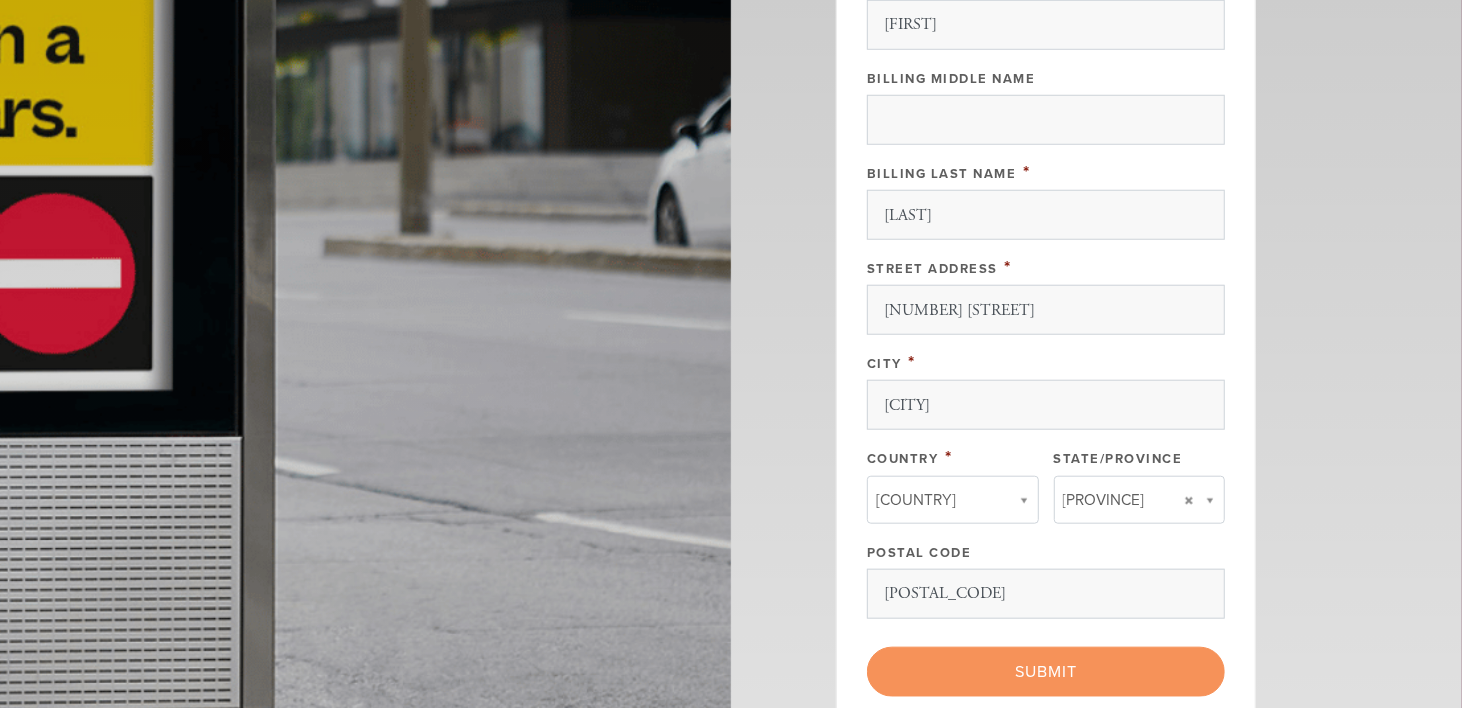 click on "< Previous Page Submit" at bounding box center [1046, 672] 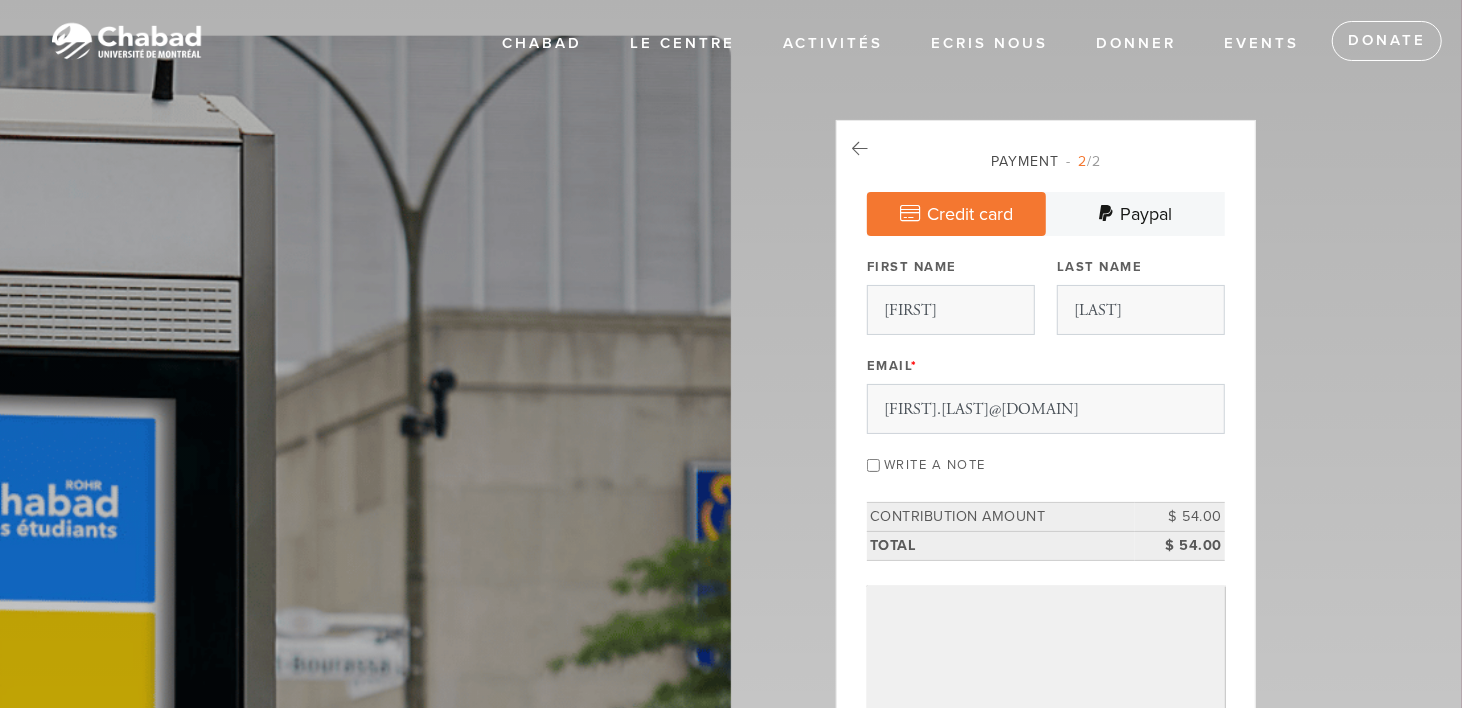 scroll, scrollTop: 300, scrollLeft: 0, axis: vertical 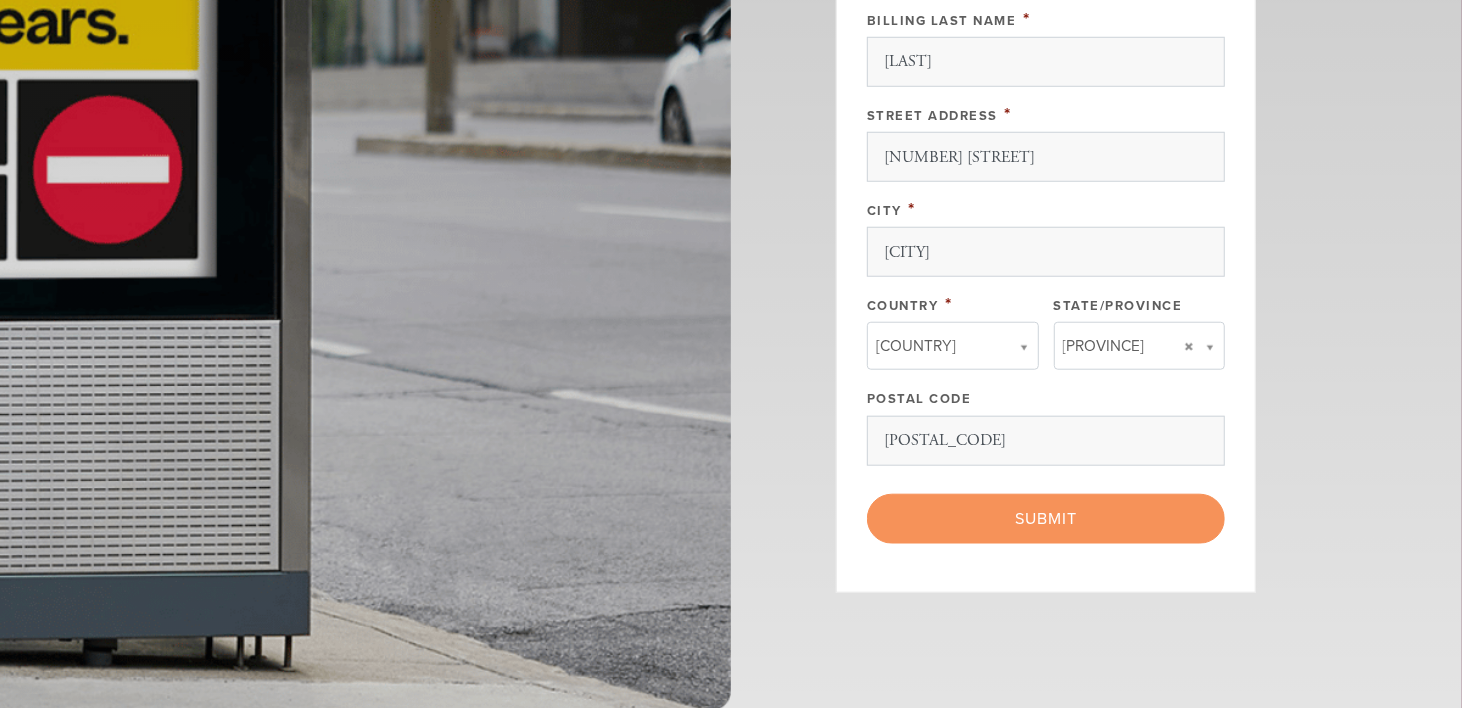 click on "< Previous Page Submit" at bounding box center (1046, 519) 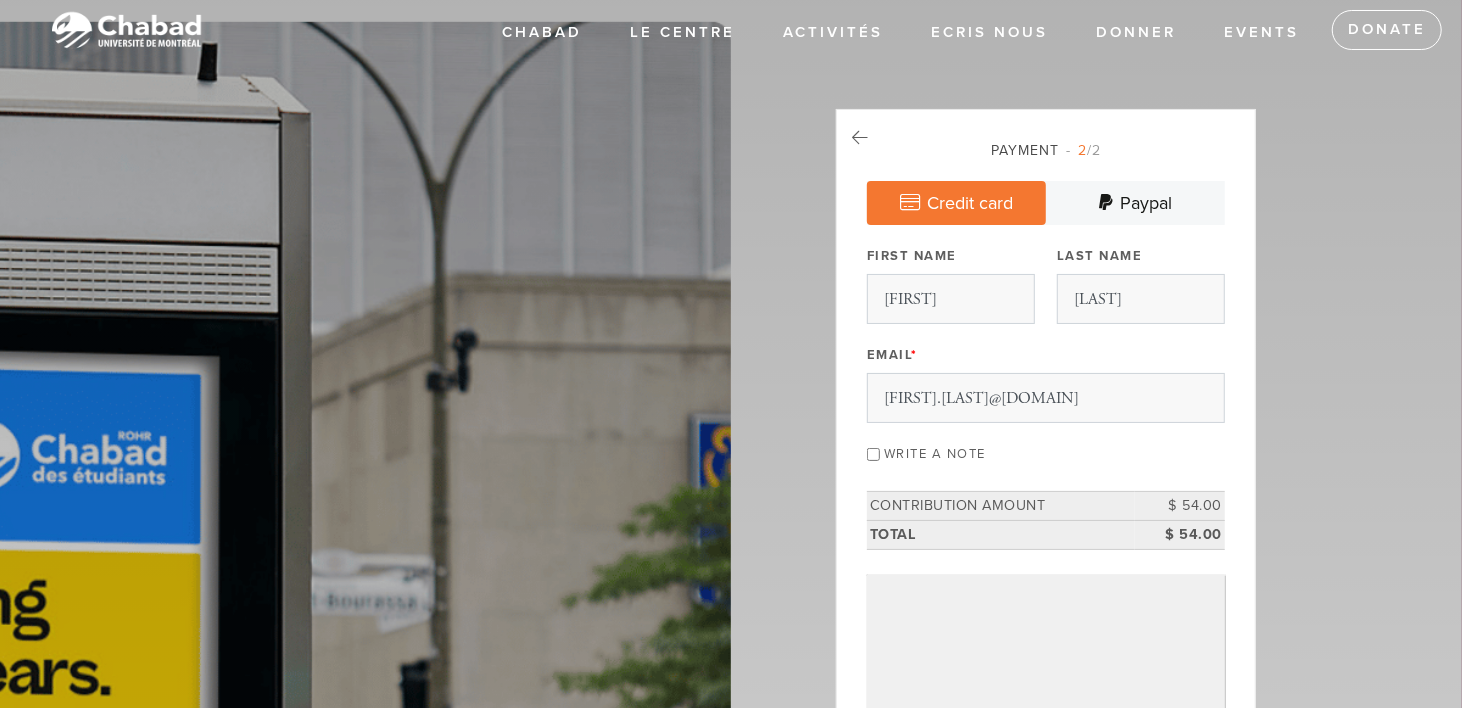scroll, scrollTop: 211, scrollLeft: 0, axis: vertical 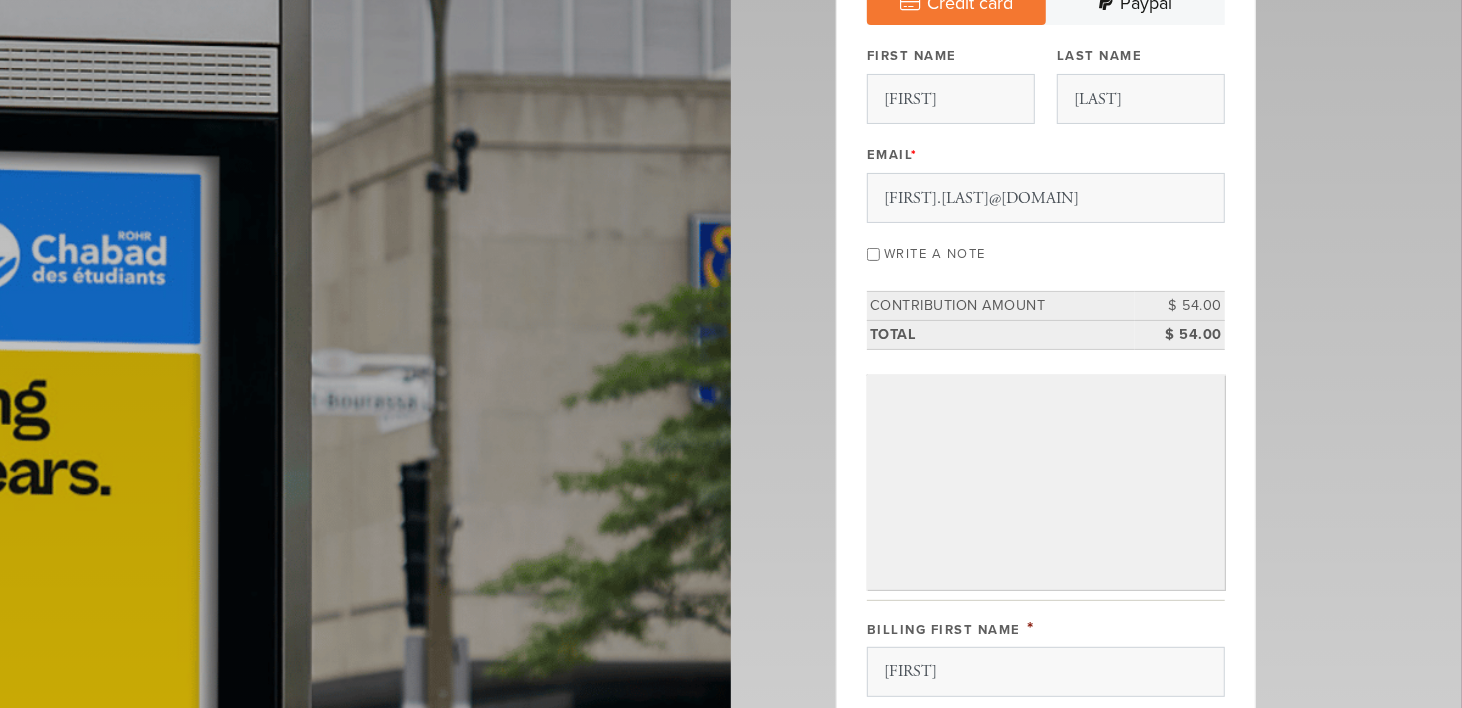 click on "Chabad Lettre du Rabbin
Gouvernance
Mission Statement
Mythes et Réalités
Témoignages
Sinai Scholars
Le Centre Caféteria
APPLICATION DORTOIRS GARÇONS AU CENTRE CHABAD UDEM
Location du Centre
Activités Programme
Shabbat au Centre
RSVP
Cours de préparation au marriage
Jewish U
Ecris Nous Écris nous
Demande de lettre
Donner Donner
Partenariat mensuel-Monthly giving
Hachnassat Kallah
Donate car
Events
Donate
ㅤ
2" at bounding box center [731, 666] 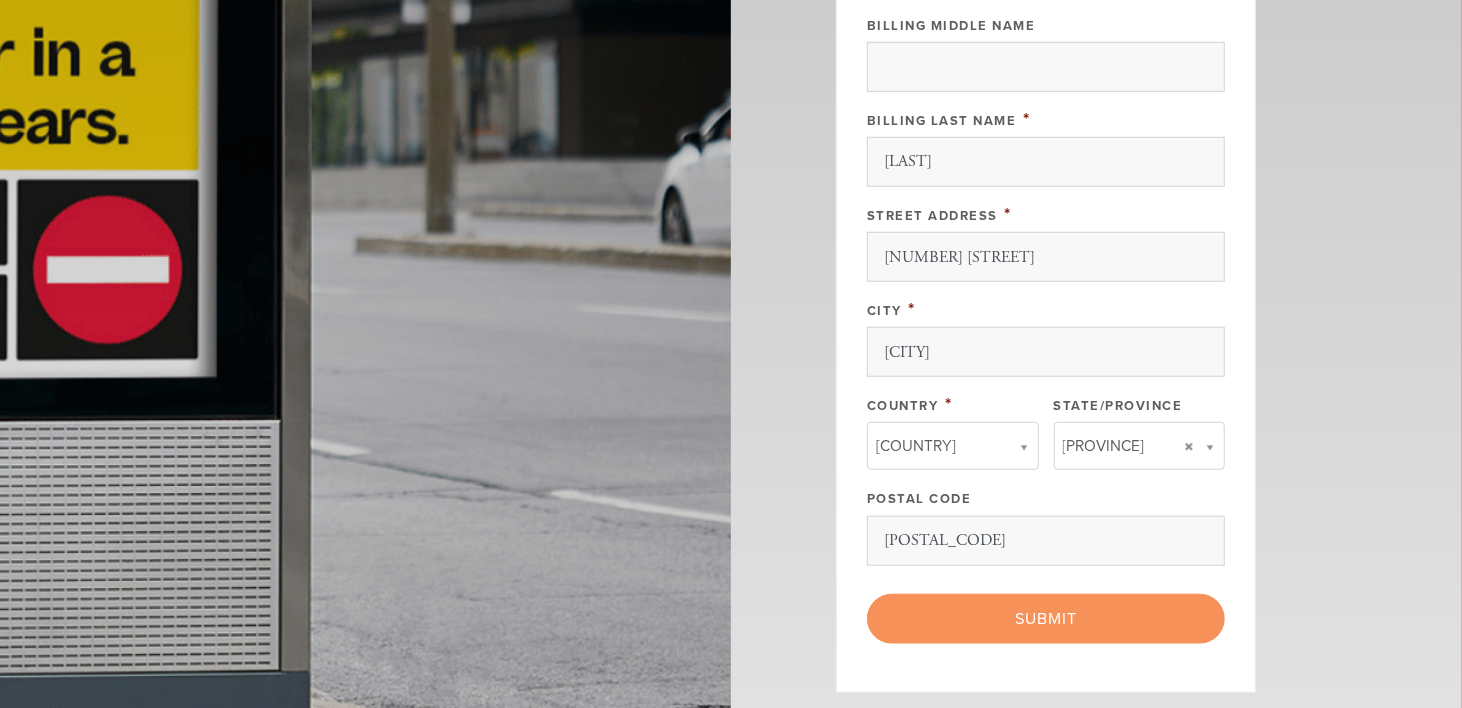 click on "< Previous Page Submit" at bounding box center (1046, 619) 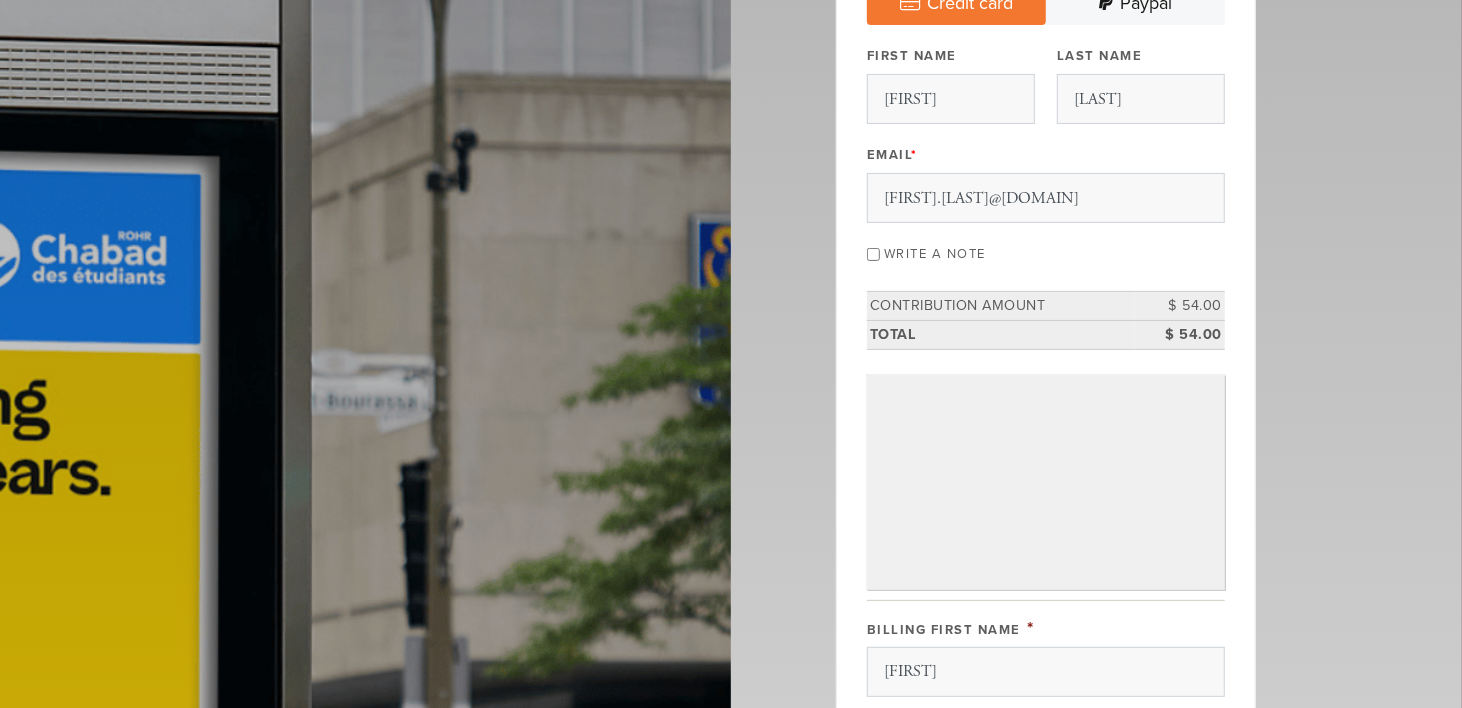 scroll, scrollTop: 0, scrollLeft: 0, axis: both 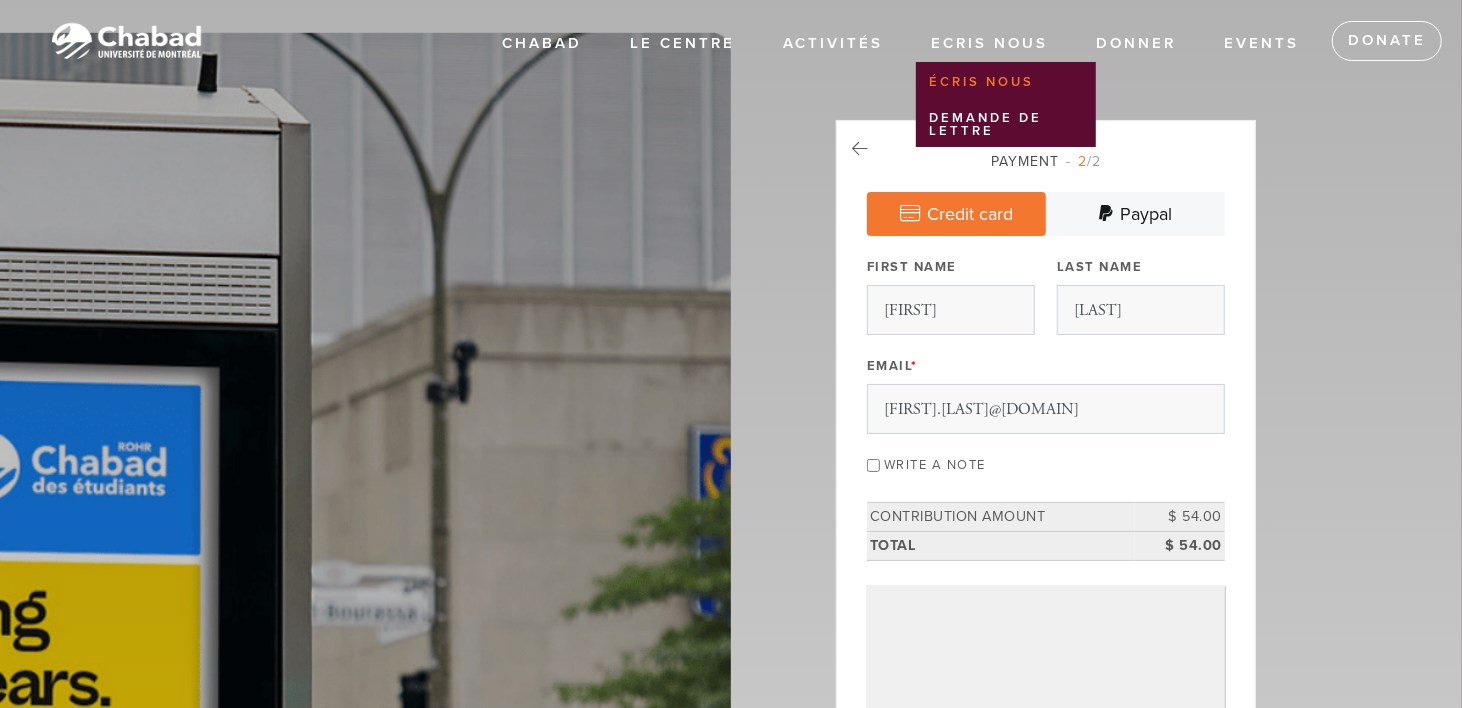 click on "Écris nous" at bounding box center (1001, 82) 